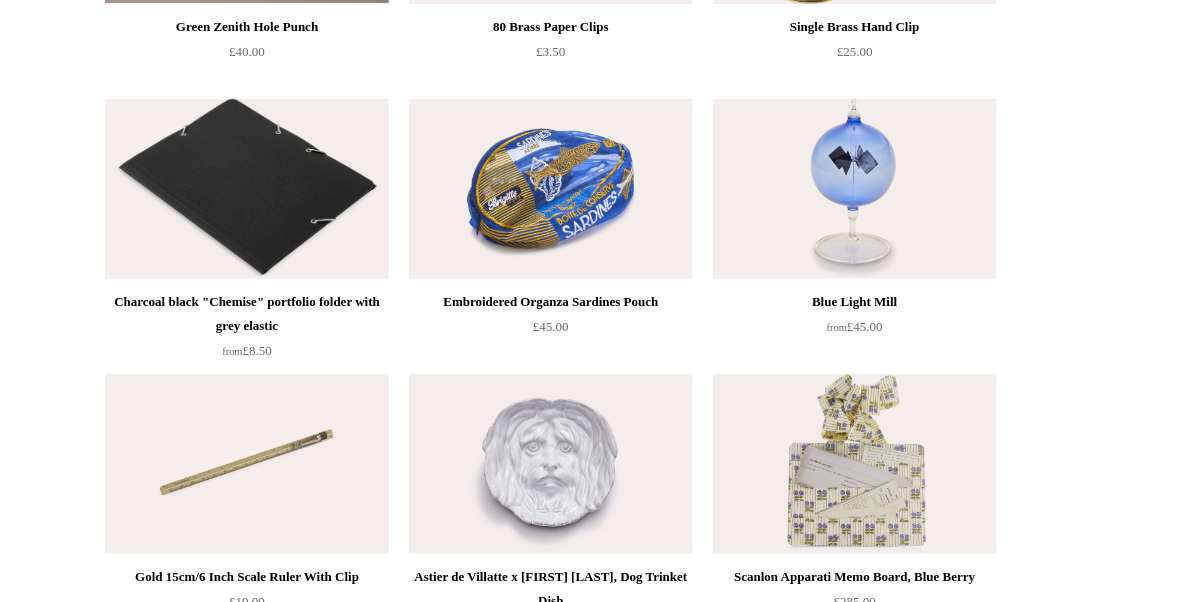 scroll, scrollTop: 1956, scrollLeft: 0, axis: vertical 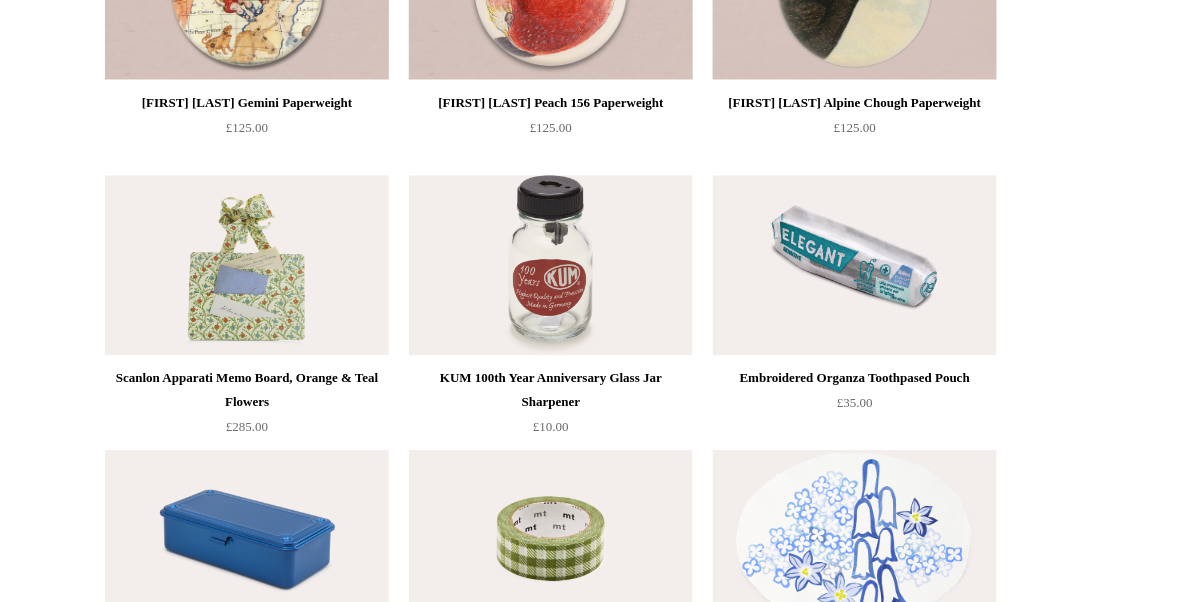 click on "Menu
Choosing Keeping
*
Shipping Information
Shopping Basket (0)
*
⤺
+ +" at bounding box center [597, 4801] 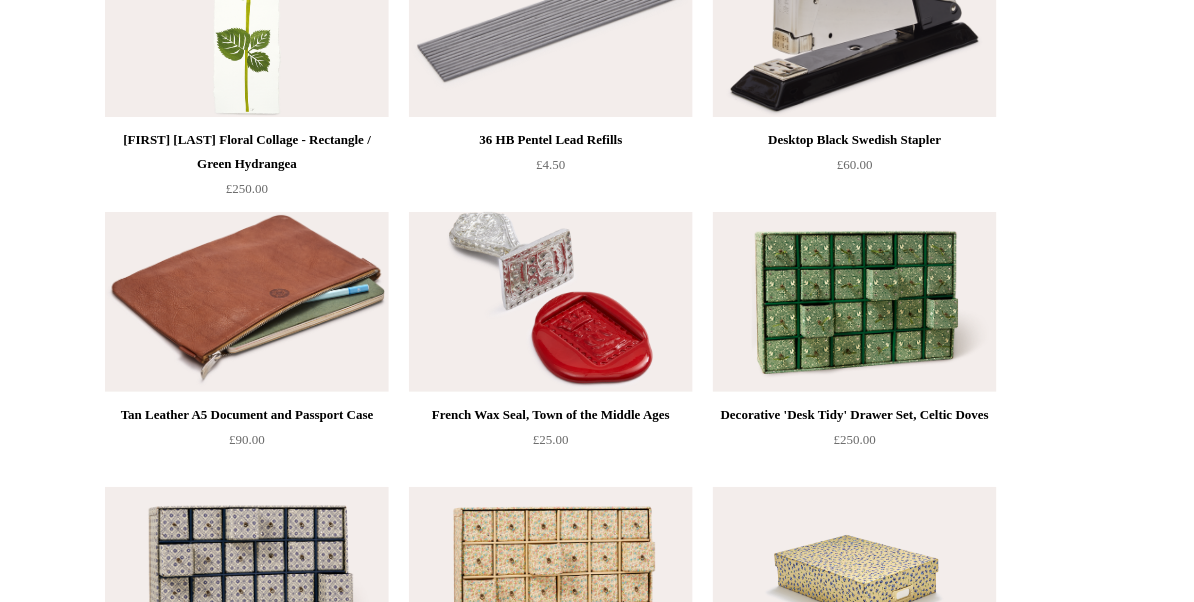 scroll, scrollTop: 7085, scrollLeft: 0, axis: vertical 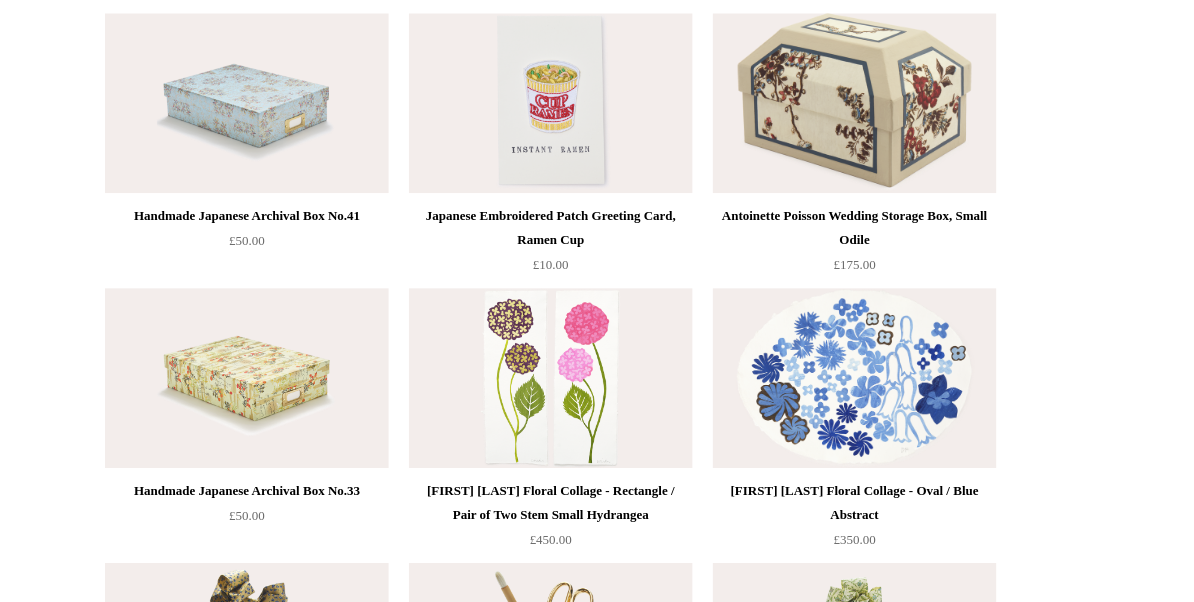 click on "Menu
Choosing Keeping
*
Shipping Information
Shopping Basket (0)
*
⤺
+ +" at bounding box center [597, -586] 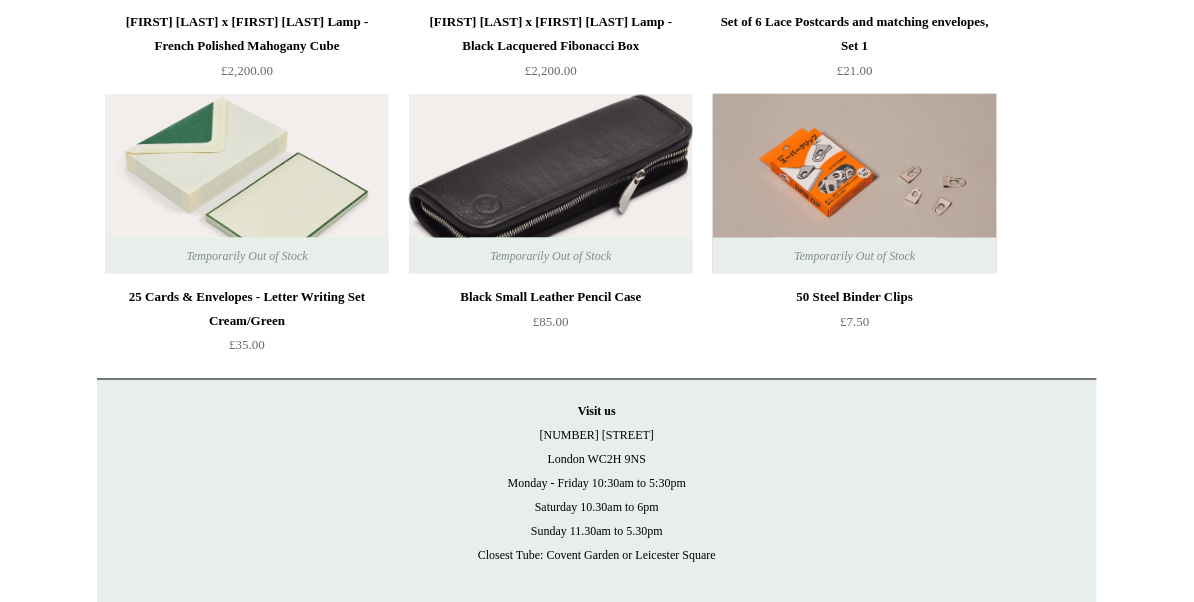 scroll, scrollTop: 14992, scrollLeft: 0, axis: vertical 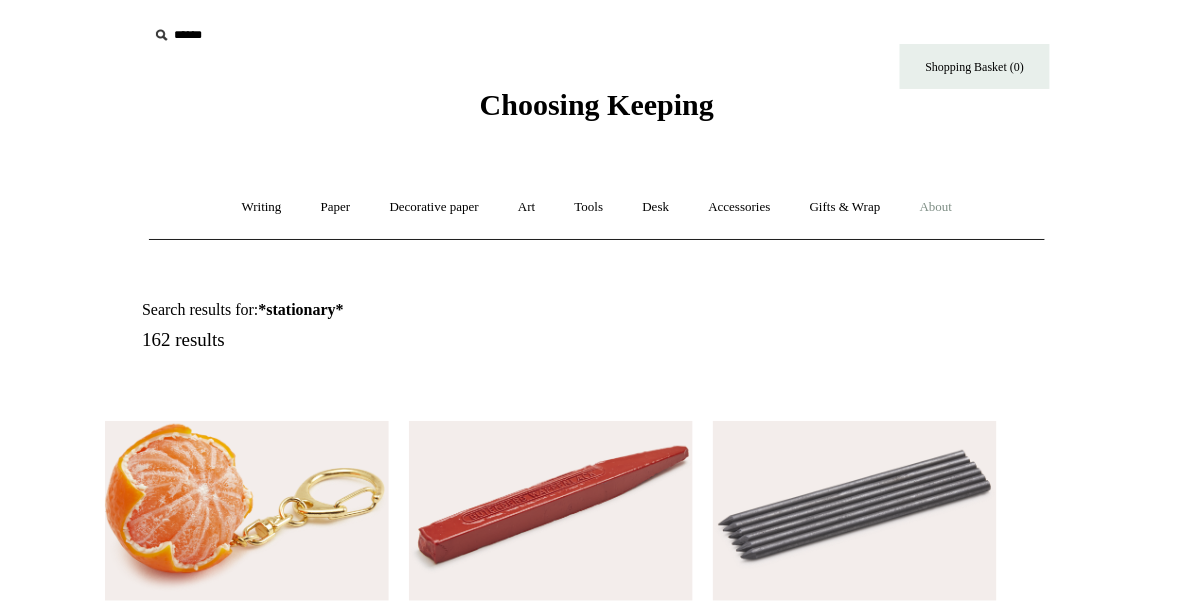click on "About +" at bounding box center [936, 207] 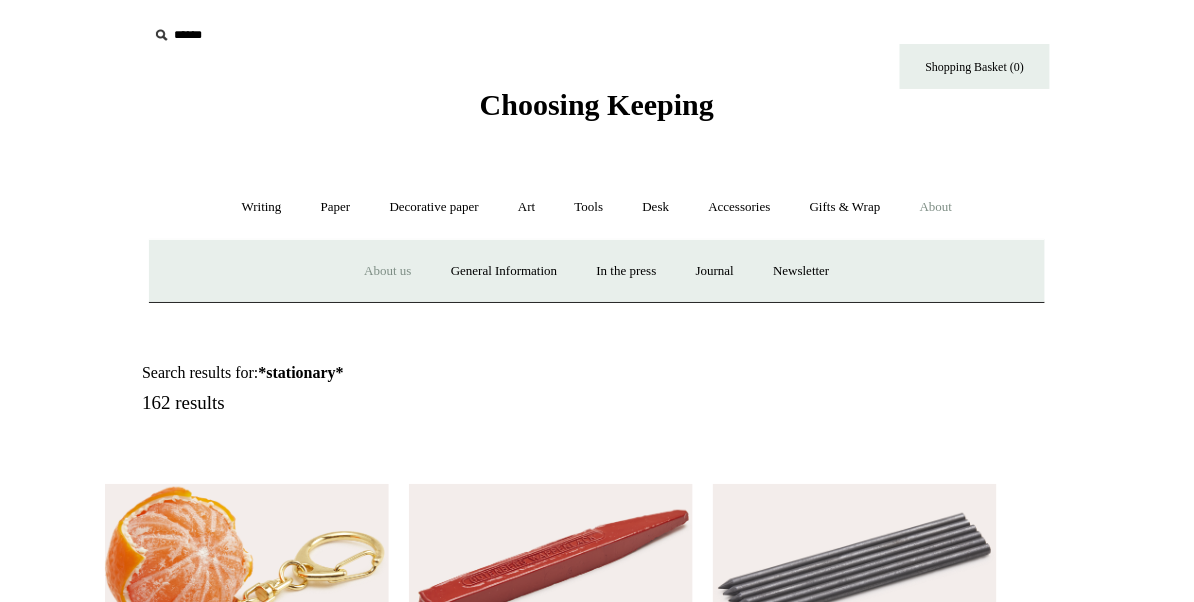 click on "About us" at bounding box center [387, 271] 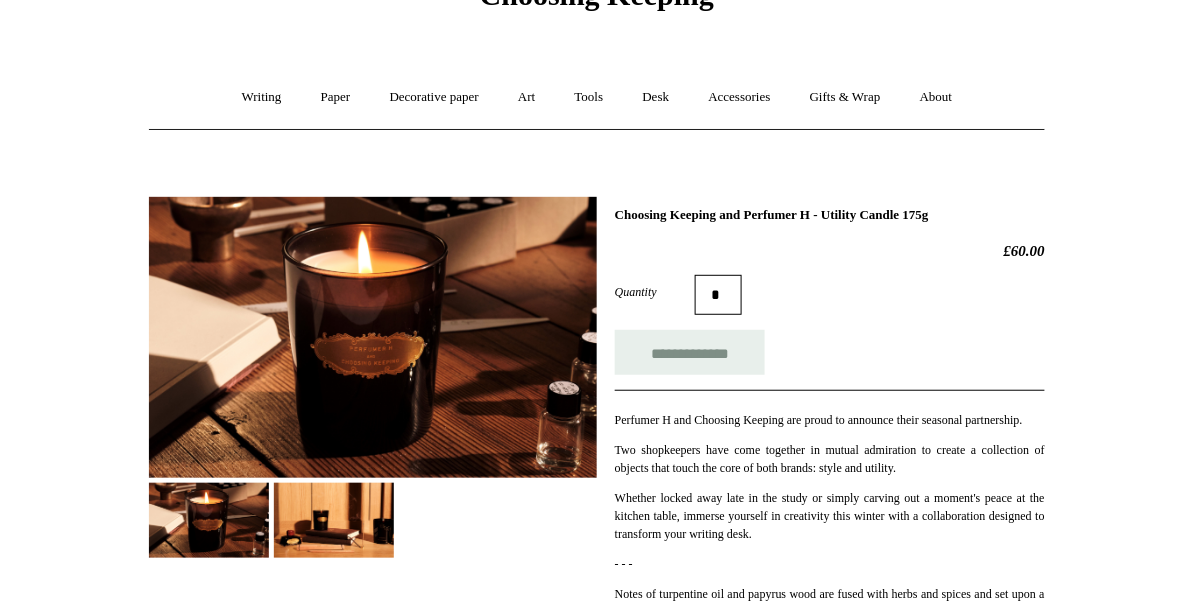 scroll, scrollTop: 0, scrollLeft: 0, axis: both 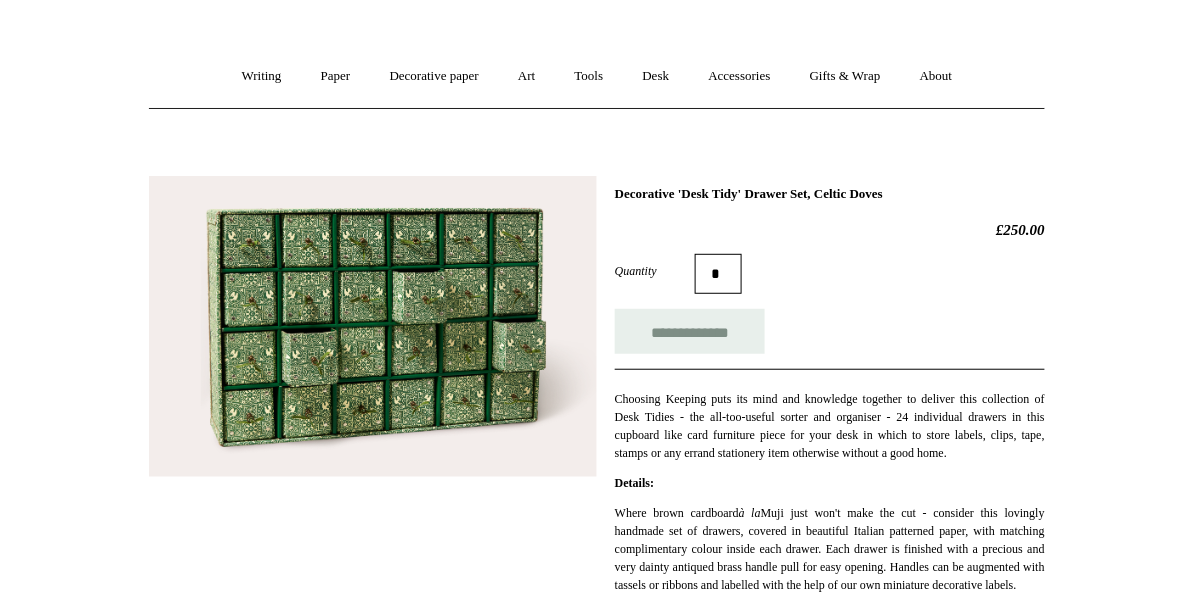 click on "**********" at bounding box center (597, 575) 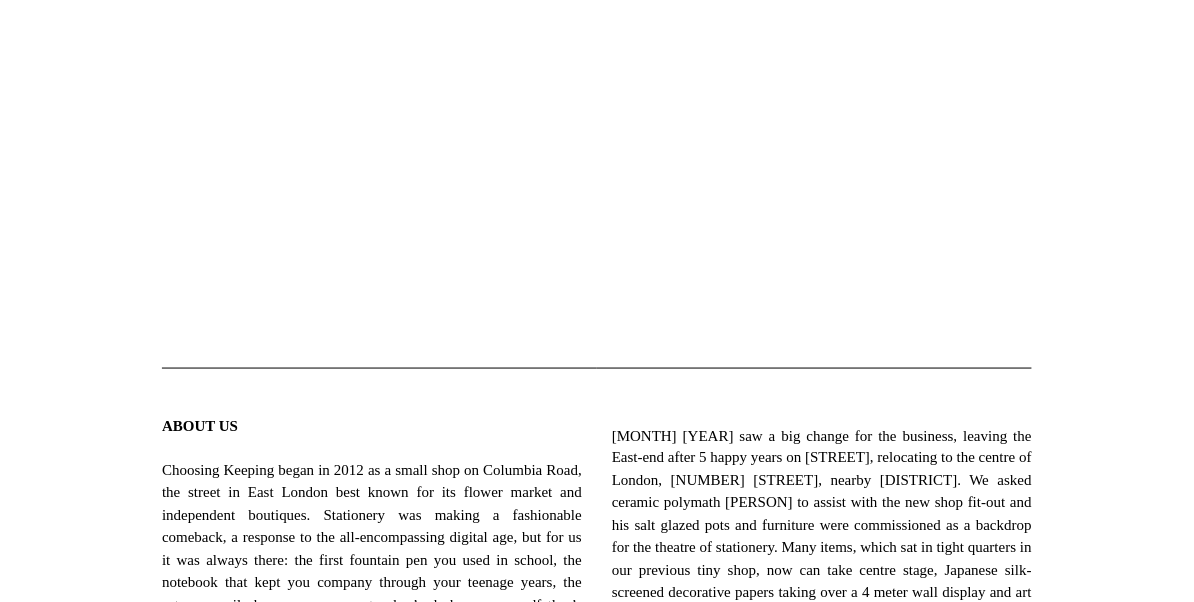 scroll, scrollTop: 0, scrollLeft: 0, axis: both 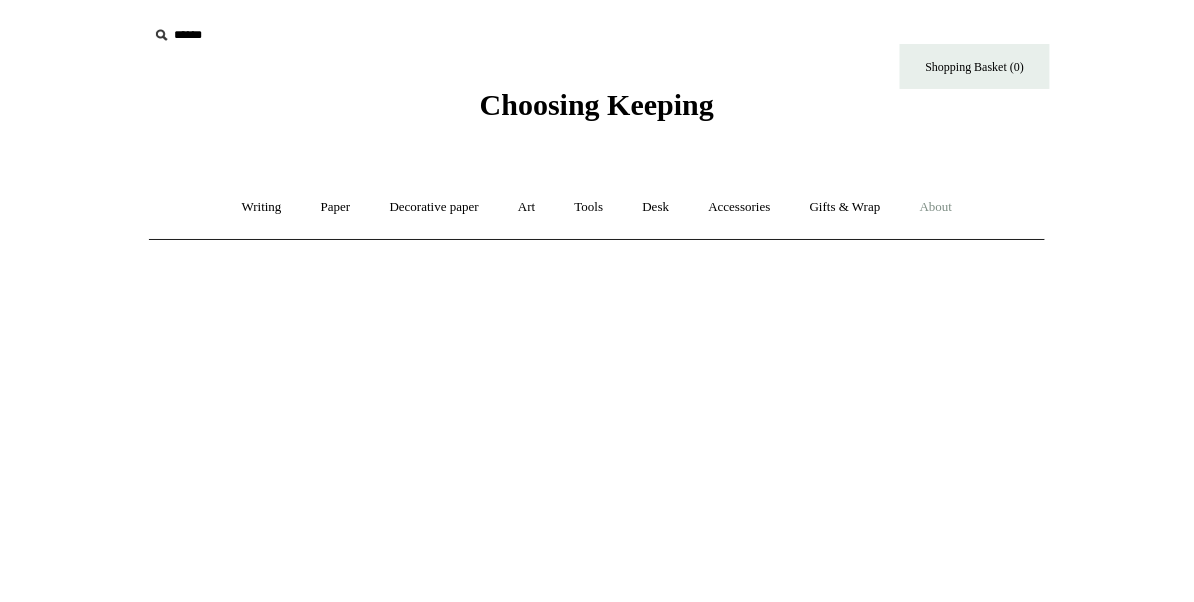 click on "About +" at bounding box center (936, 207) 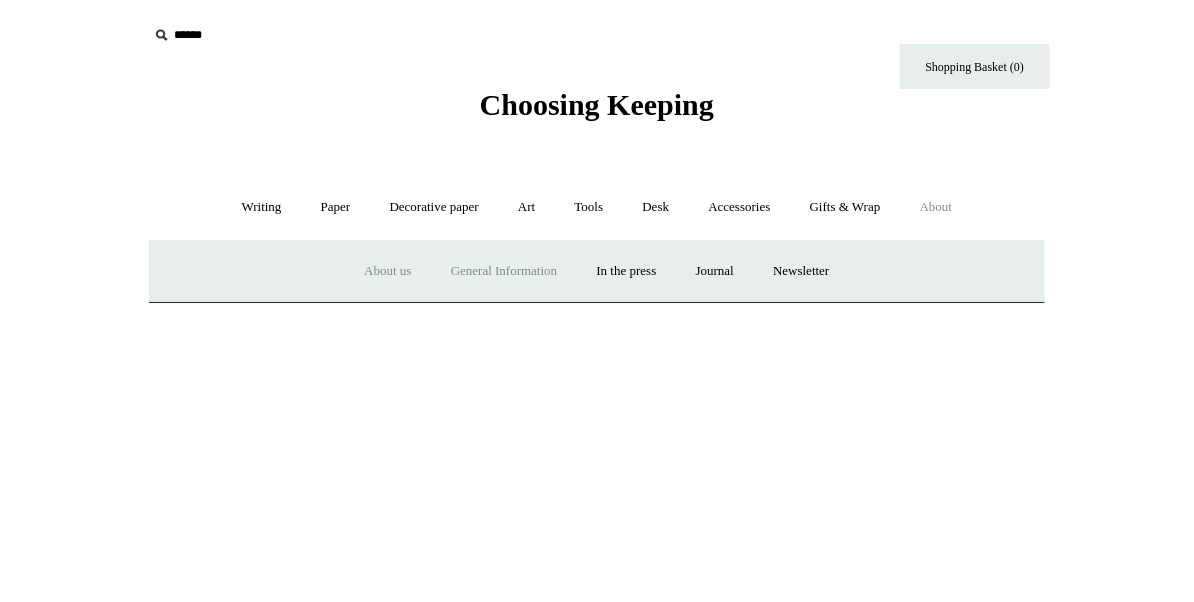 click on "General Information" at bounding box center [504, 271] 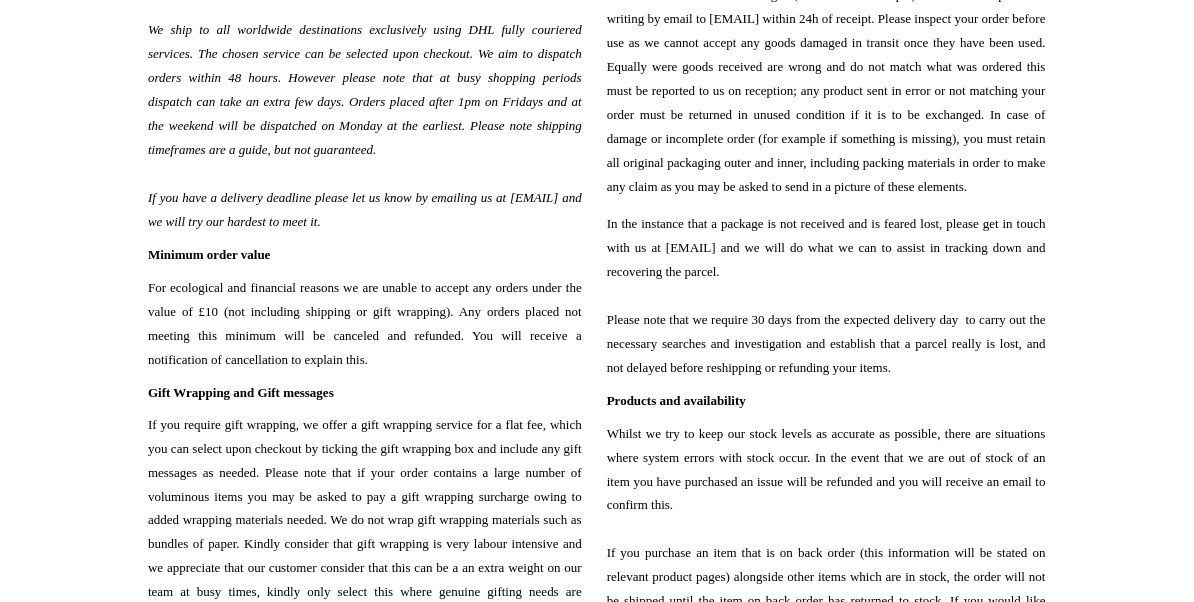 scroll, scrollTop: 400, scrollLeft: 0, axis: vertical 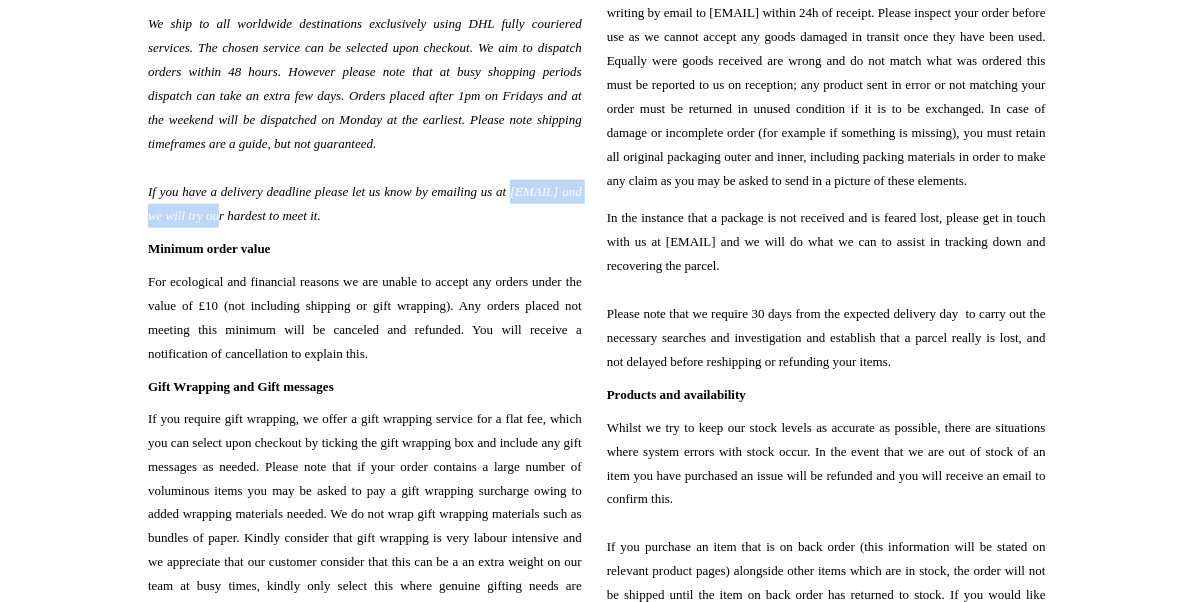 drag, startPoint x: 148, startPoint y: 215, endPoint x: 322, endPoint y: 221, distance: 174.10342 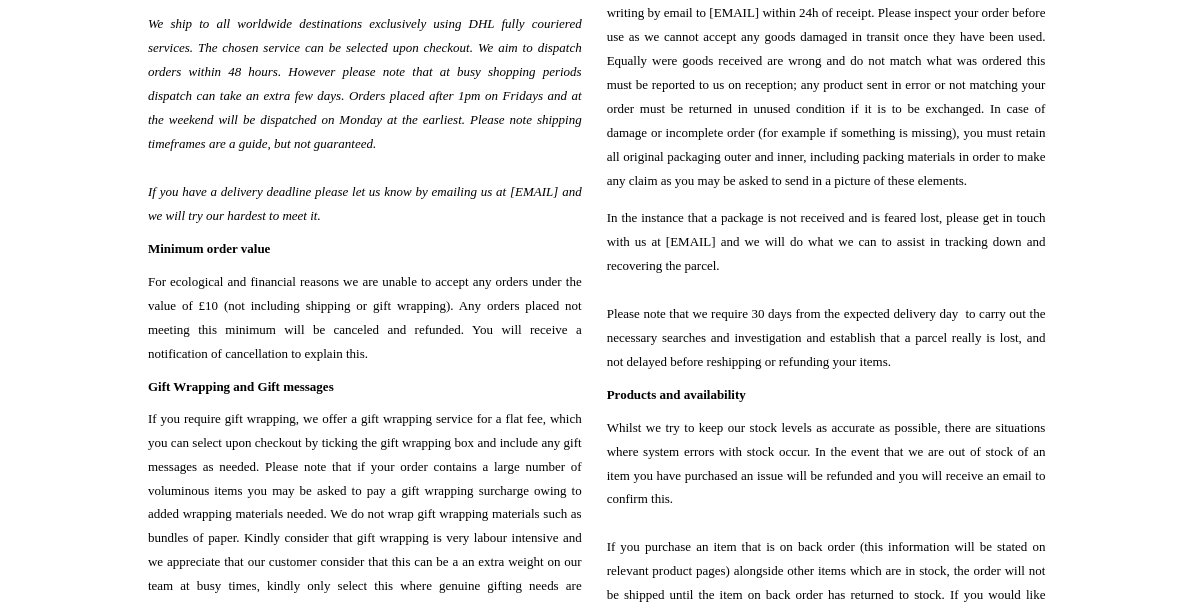 click on "General Info & Shipping FAQ Thank you kindly for shopping with us - this is a general information page covering frequently asked questions; please familiarise yourself with our full terms of service for more in depth information and our privacy policy which outlines how your data is handled on this website. We ship to all worldwide destinations exclusively using DHL fully couriered services. The chosen service can be selected upon checkout. We aim to dispatch orders within 48 hours. However please note that at busy shopping periods dispatch can take an extra few days. Orders placed after 1pm on Fridays and at the weekend will be dispatched on Monday at the earliest. Please note shipping timeframes are a guide, but not guaranteed. If you have a delivery deadline please let us know by emailing us at [EMAIL] and we will try our hardest to meet it. Minimum order value Gift Wrapping and Gift messages Combined Orders DHL Express Click and Collect International Orders and custom charges" at bounding box center (372, 1072) 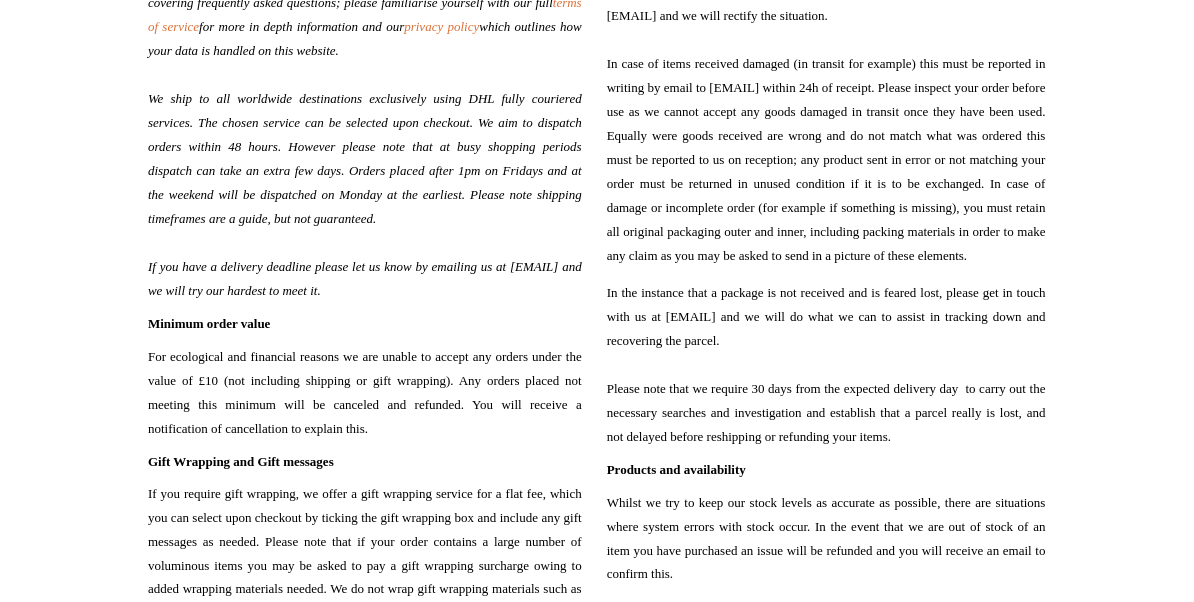scroll, scrollTop: 0, scrollLeft: 0, axis: both 